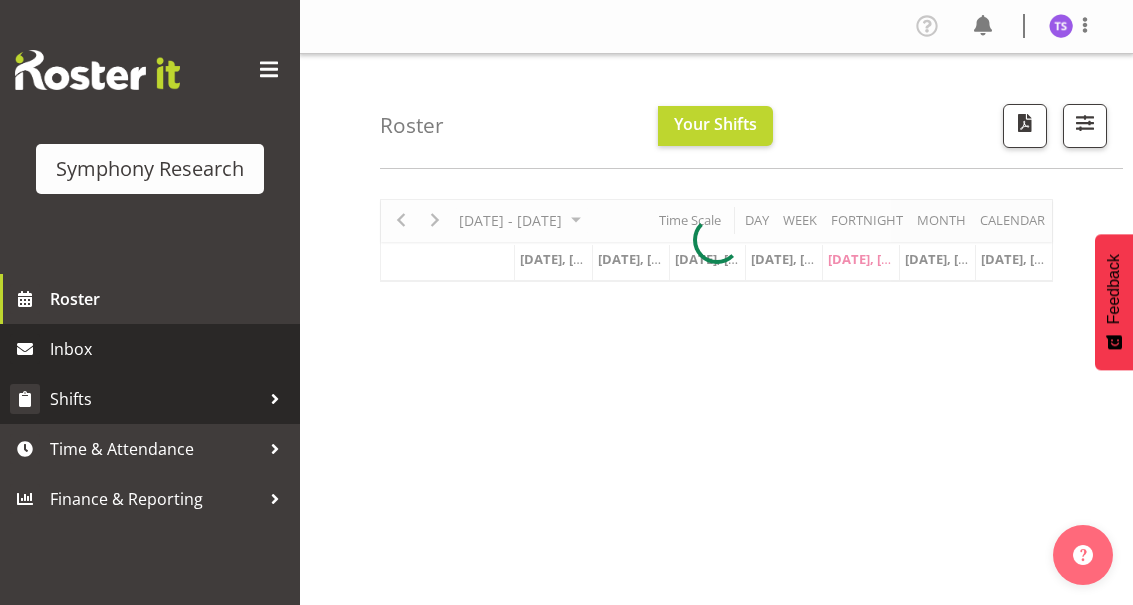 scroll, scrollTop: 0, scrollLeft: 0, axis: both 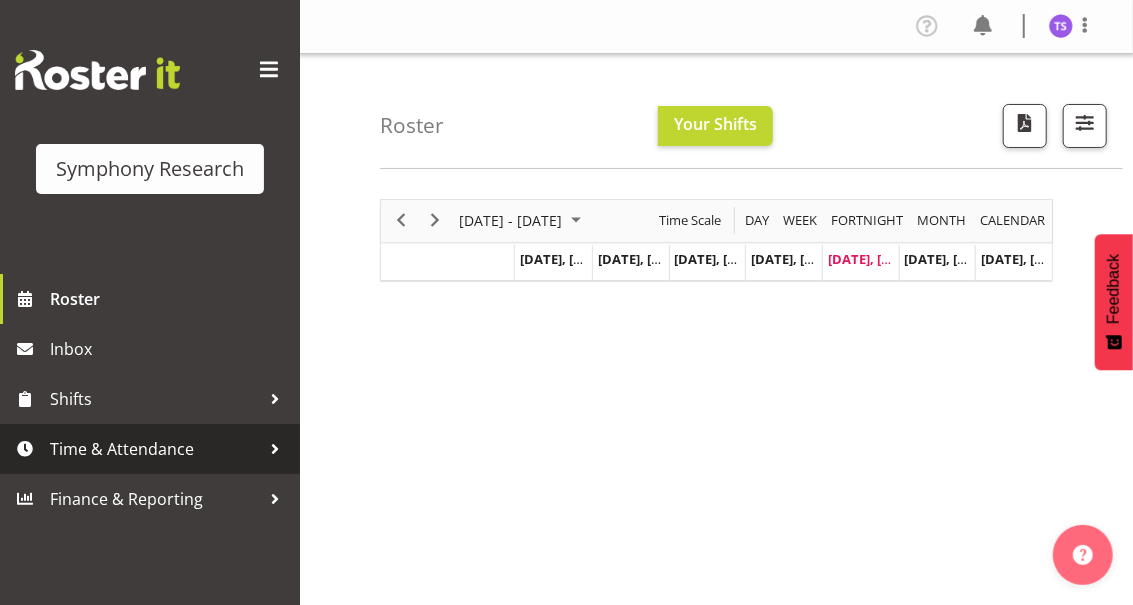 click on "Time & Attendance" at bounding box center [155, 449] 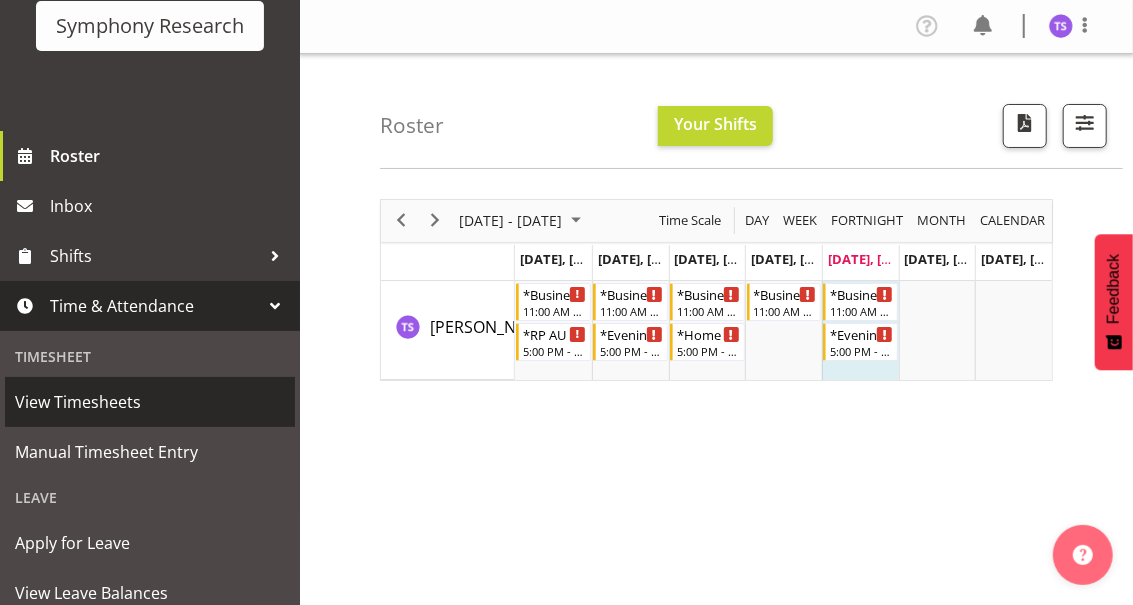 scroll, scrollTop: 199, scrollLeft: 0, axis: vertical 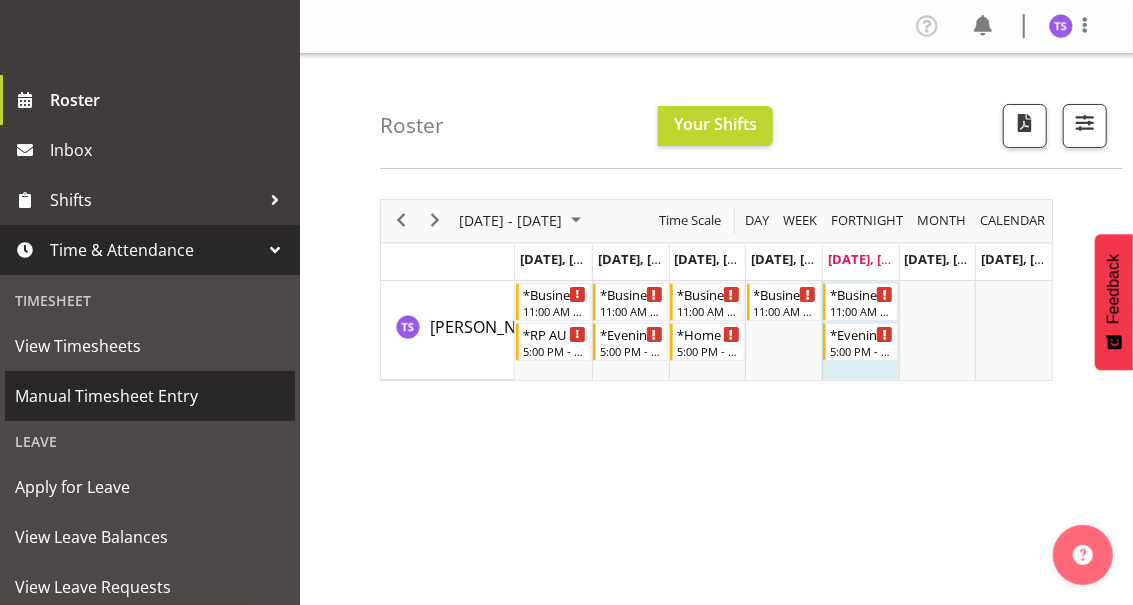click on "Manual Timesheet Entry" at bounding box center [150, 396] 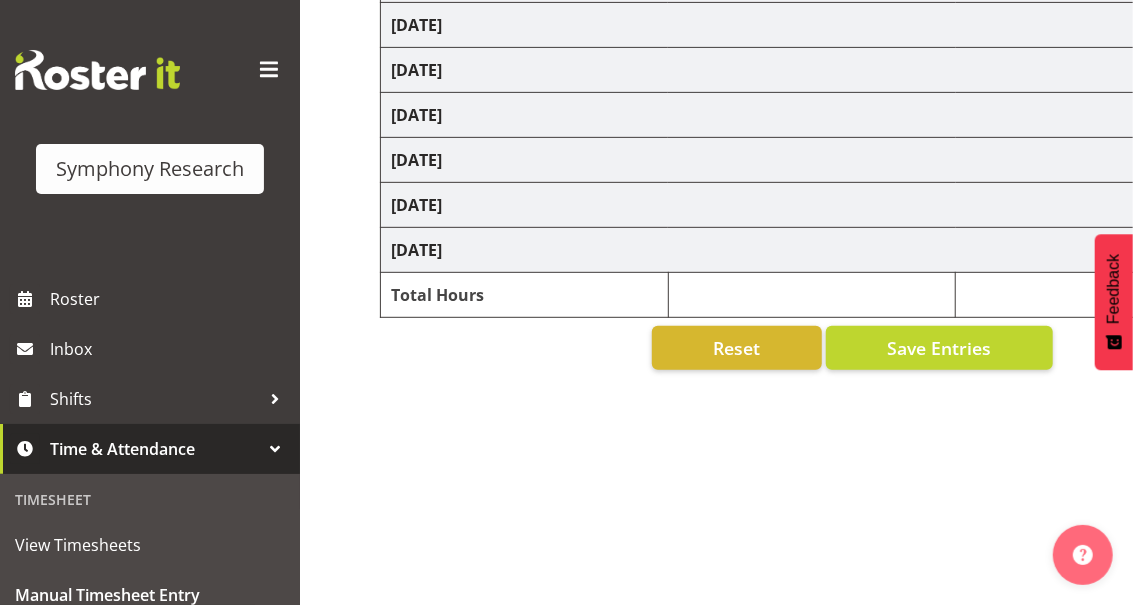 scroll, scrollTop: 367, scrollLeft: 0, axis: vertical 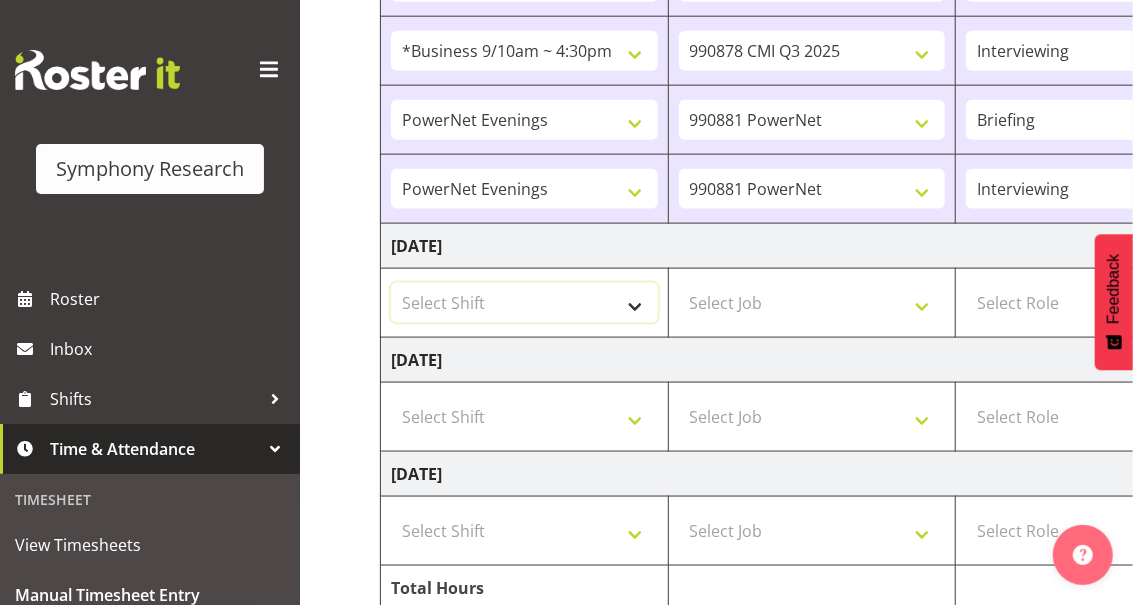 click on "Select Shift  !!Project Briefing  (Job to be assigned) !!Weekend Residential    (Roster IT Shift Label) *Business  9/10am ~ 4:30pm *Business Batteries Aust Shift 11am ~ 7pm *Business Supervisor *Evening Residential Shift 5-9pm *Farm Projects PGG Evening *Farm Projects PGG Weekend *Home Heating Evenings *Home Heating Weekend *RP Track  C *RP Track C Weekend *RP Weekly/Monthly Tracks *Supervisor Call Centre *Supervisor Evening *Supervisors & Call Centre Weekend *To Be Briefed AU Batteries Evening 5~7pm or later PowerNet Evenings PowerNet Weekend Test World Poll Aust Late 9p~10:30p World Poll Aust Wkend World Poll Aust. 6:30~10:30pm World Poll Pilot Aust 6:30~10:30pm" at bounding box center (524, 303) 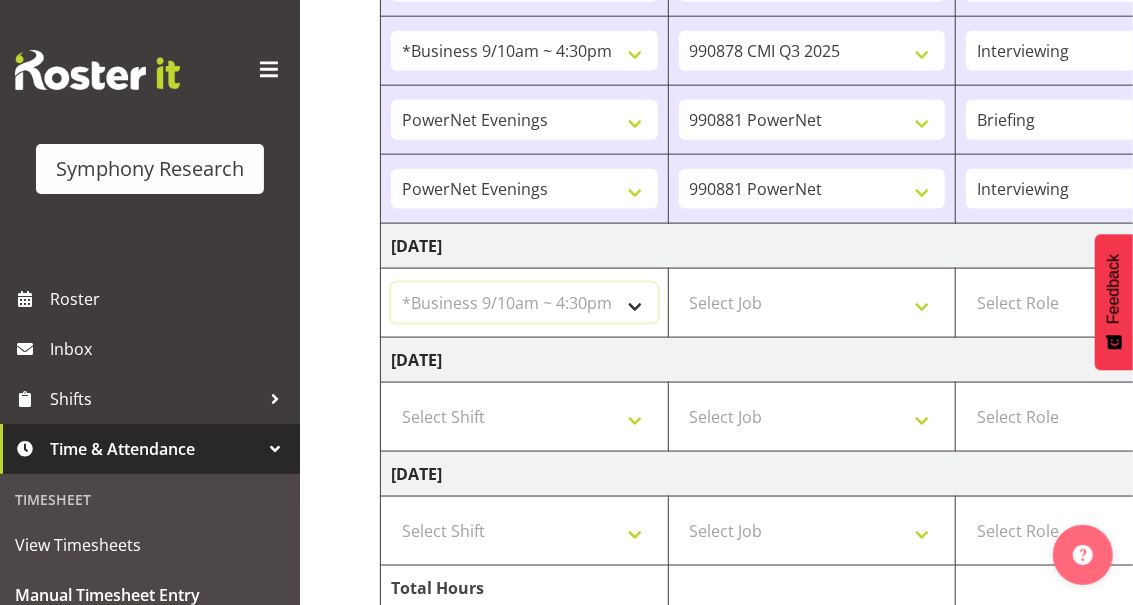 click on "Select Shift  !!Project Briefing  (Job to be assigned) !!Weekend Residential    (Roster IT Shift Label) *Business  9/10am ~ 4:30pm *Business Batteries Aust Shift 11am ~ 7pm *Business Supervisor *Evening Residential Shift 5-9pm *Farm Projects PGG Evening *Farm Projects PGG Weekend *Home Heating Evenings *Home Heating Weekend *RP Track  C *RP Track C Weekend *RP Weekly/Monthly Tracks *Supervisor Call Centre *Supervisor Evening *Supervisors & Call Centre Weekend *To Be Briefed AU Batteries Evening 5~7pm or later PowerNet Evenings PowerNet Weekend Test World Poll Aust Late 9p~10:30p World Poll Aust Wkend World Poll Aust. 6:30~10:30pm World Poll Pilot Aust 6:30~10:30pm" at bounding box center [524, 303] 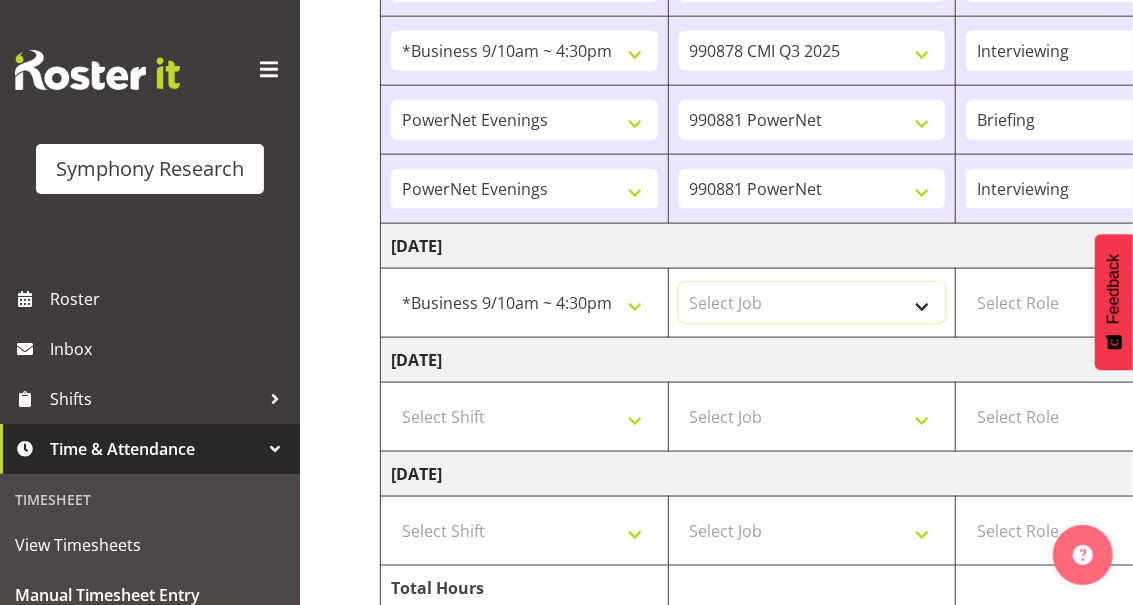 click on "Select Job  550060 IF Admin 553495 Rural Omnibus Apr - Jun 2025 553500 BFM Jul - Sep 2025 553501 FMG July 2025 990000 General 990820 Mobtest 2024 990821 Goldrush 2024 990846 Toka Tu Ake 2025 990855 FENZ 990869 Richmond Home Heating 990873 Batteries 990877 PGG 2025 990878 CMI Q3 2025 990879 Selwyn DC 990881 PowerNet 999996 Training 999997 Recruitment & Training 999999 DT" at bounding box center [812, 303] 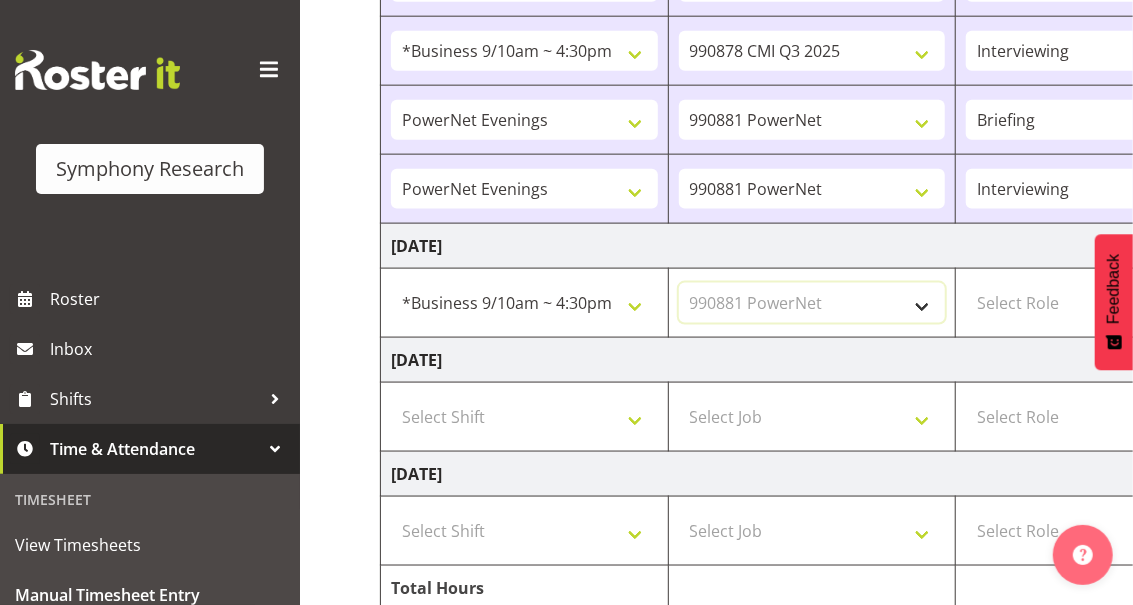 click on "Select Job  550060 IF Admin 553495 Rural Omnibus Apr - Jun 2025 553500 BFM Jul - Sep 2025 553501 FMG July 2025 990000 General 990820 Mobtest 2024 990821 Goldrush 2024 990846 Toka Tu Ake 2025 990855 FENZ 990869 Richmond Home Heating 990873 Batteries 990877 PGG 2025 990878 CMI Q3 2025 990879 Selwyn DC 990881 PowerNet 999996 Training 999997 Recruitment & Training 999999 DT" at bounding box center [812, 303] 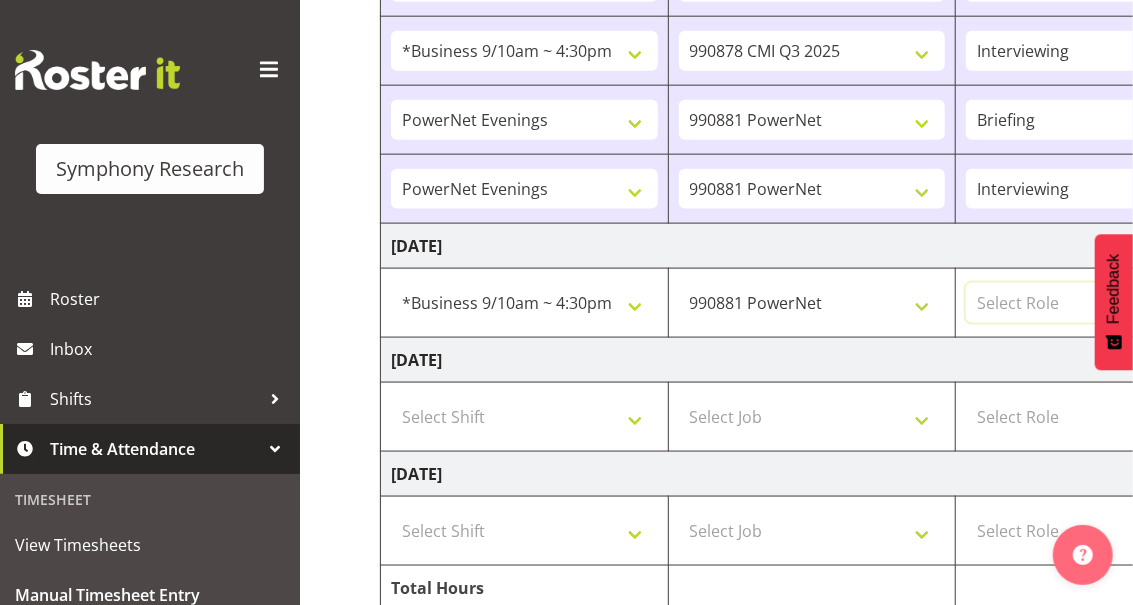 click on "Select Role  Briefing Interviewing" at bounding box center [1099, 303] 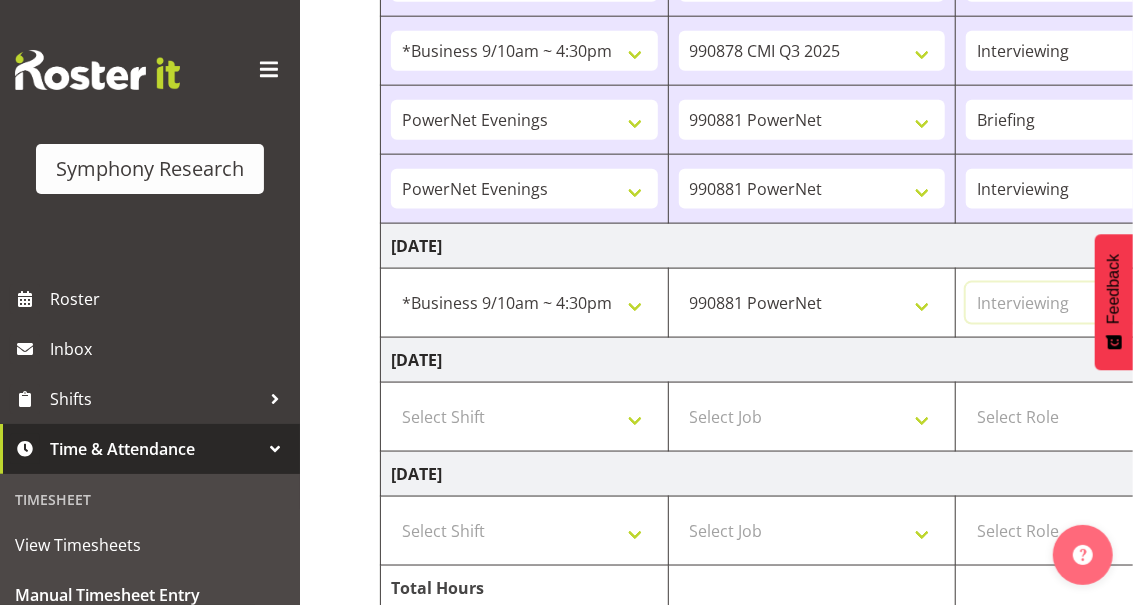 click on "Select Role  Briefing Interviewing" at bounding box center [1099, 303] 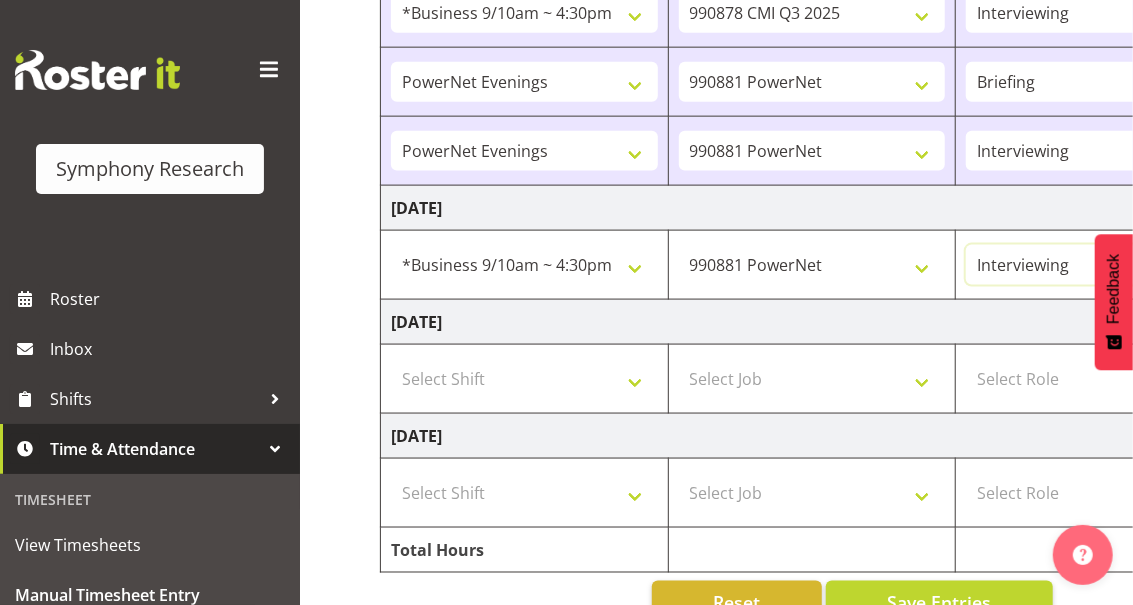 scroll, scrollTop: 1171, scrollLeft: 0, axis: vertical 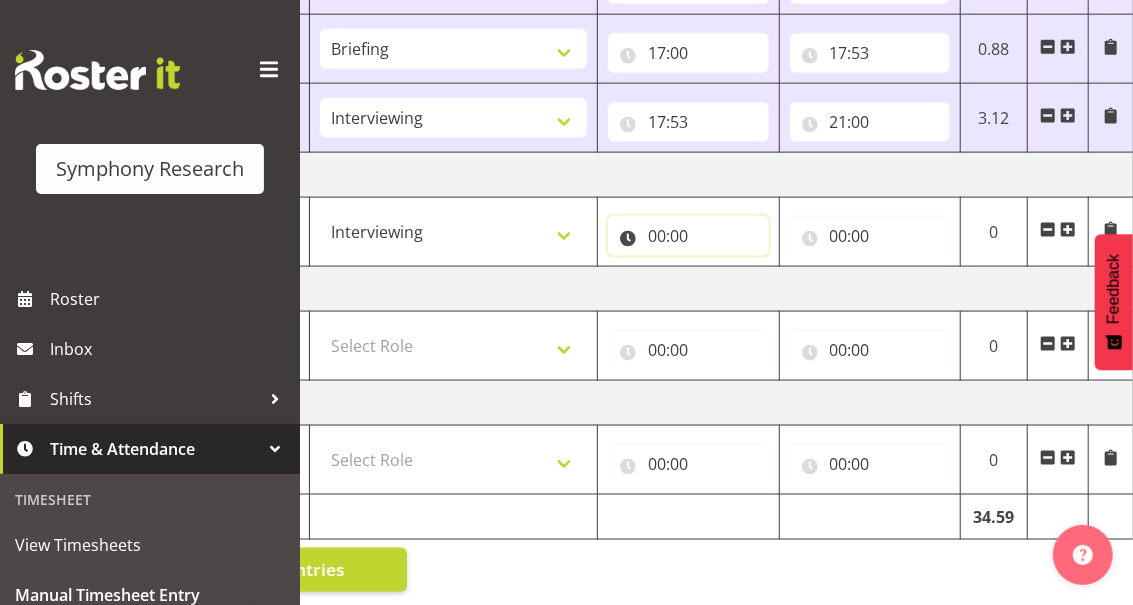click on "00:00" at bounding box center [688, 236] 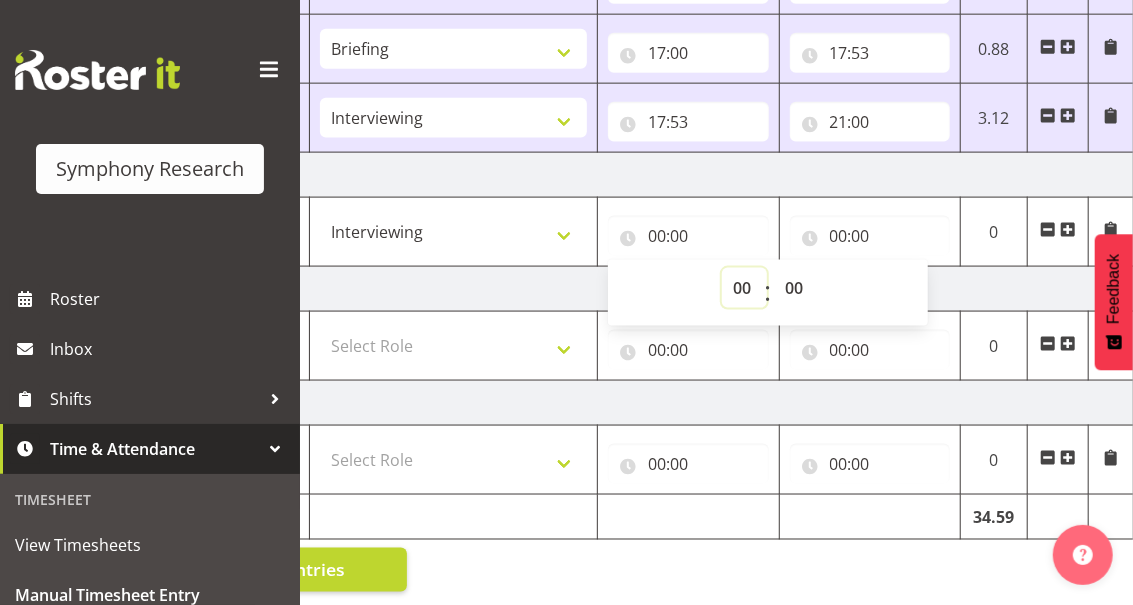 click on "00   01   02   03   04   05   06   07   08   09   10   11   12   13   14   15   16   17   18   19   20   21   22   23" at bounding box center [744, 288] 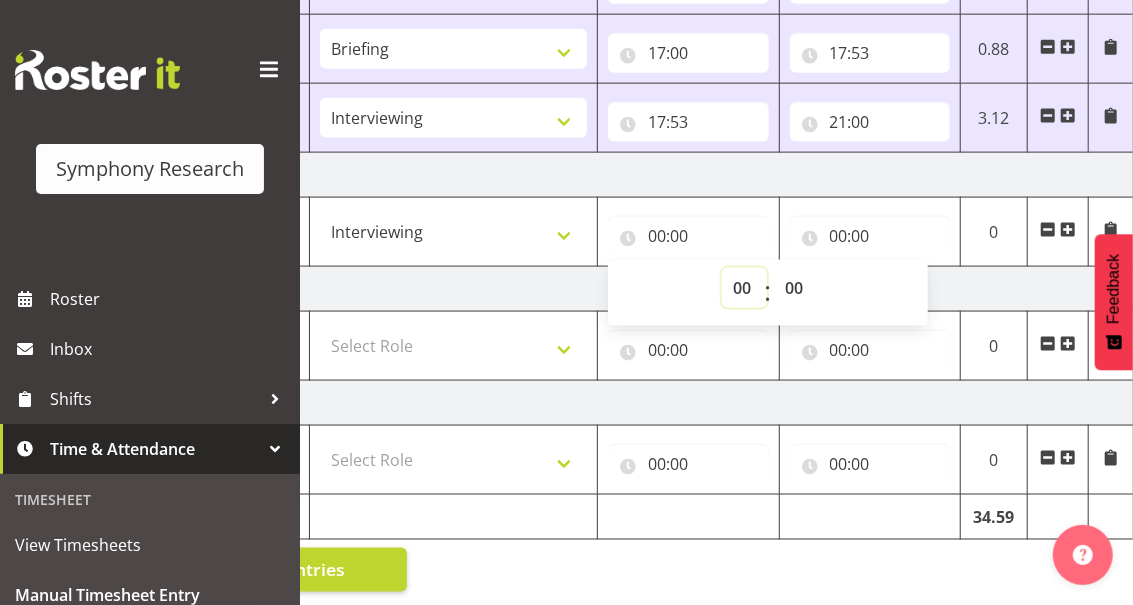 select on "11" 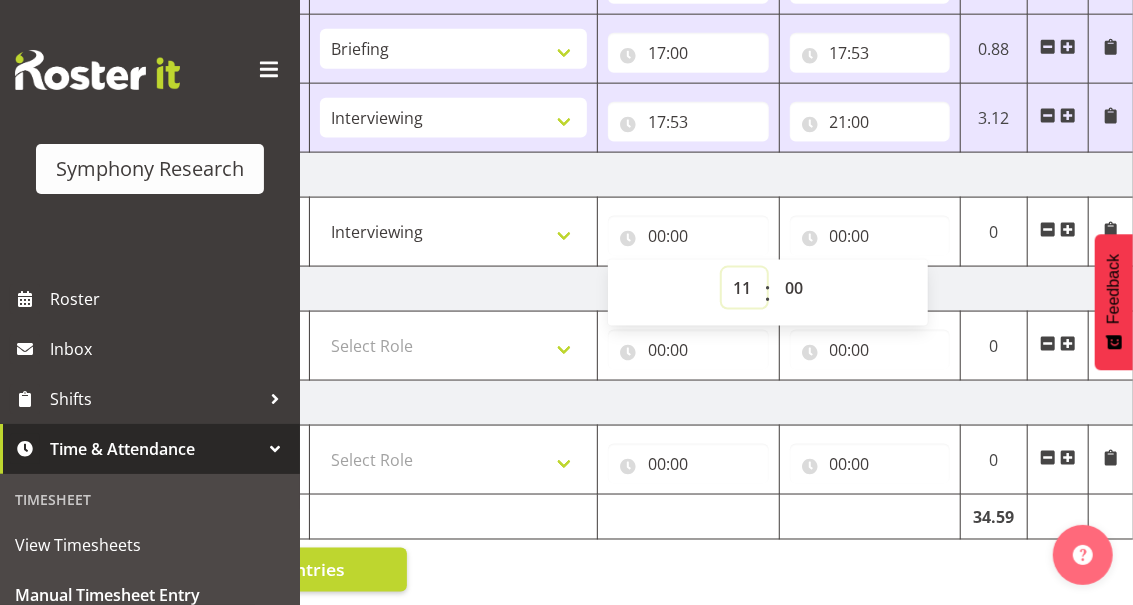 click on "00   01   02   03   04   05   06   07   08   09   10   11   12   13   14   15   16   17   18   19   20   21   22   23" at bounding box center [744, 288] 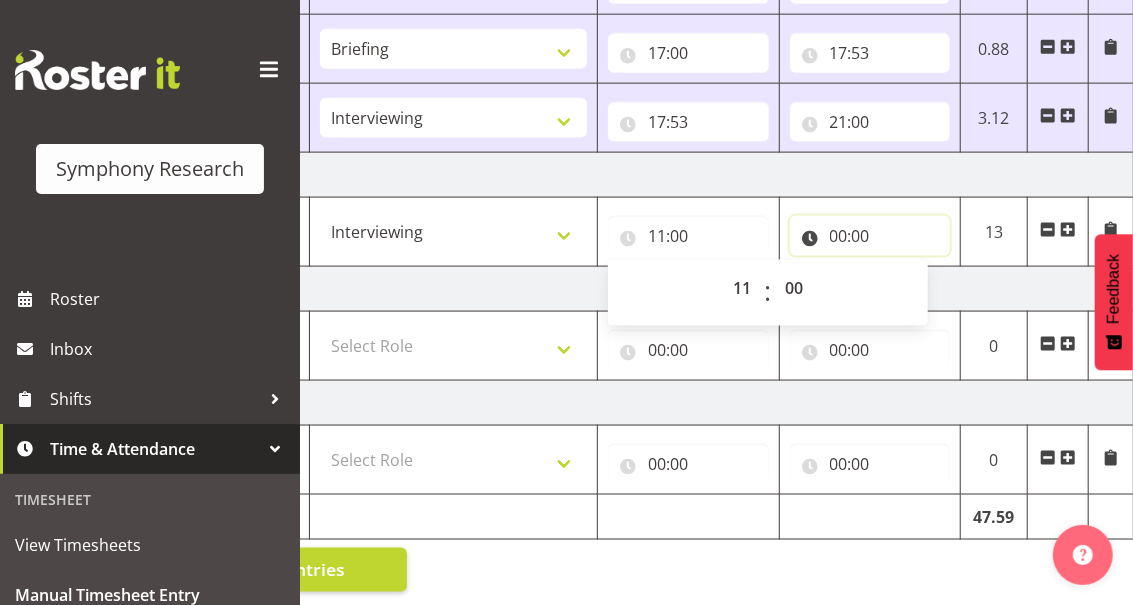 click on "00:00" at bounding box center (870, 236) 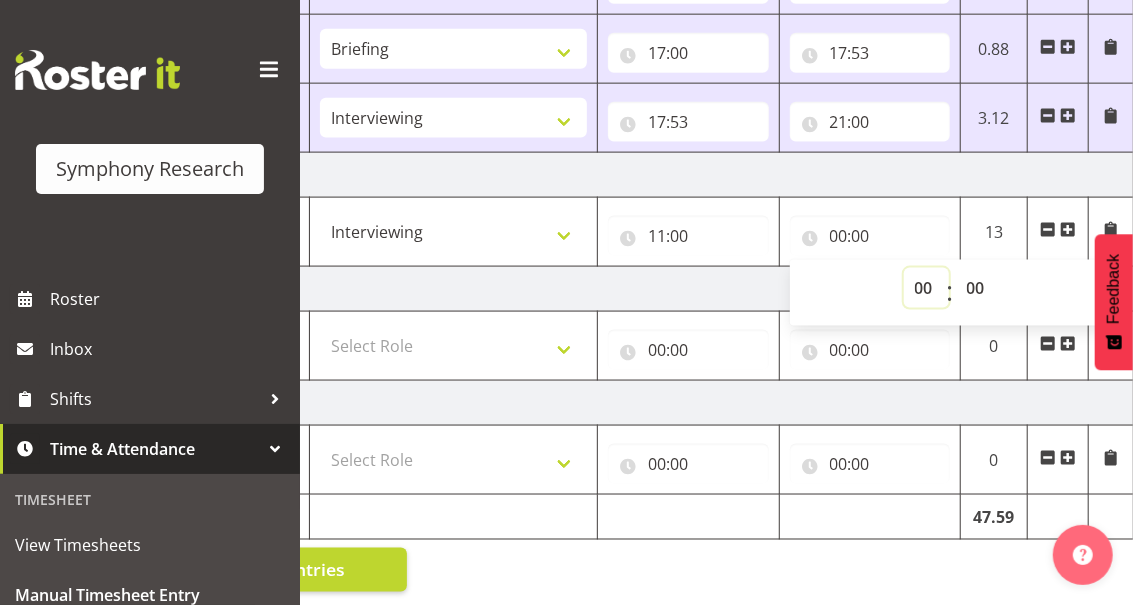click on "00   01   02   03   04   05   06   07   08   09   10   11   12   13   14   15   16   17   18   19   20   21   22   23" at bounding box center (926, 288) 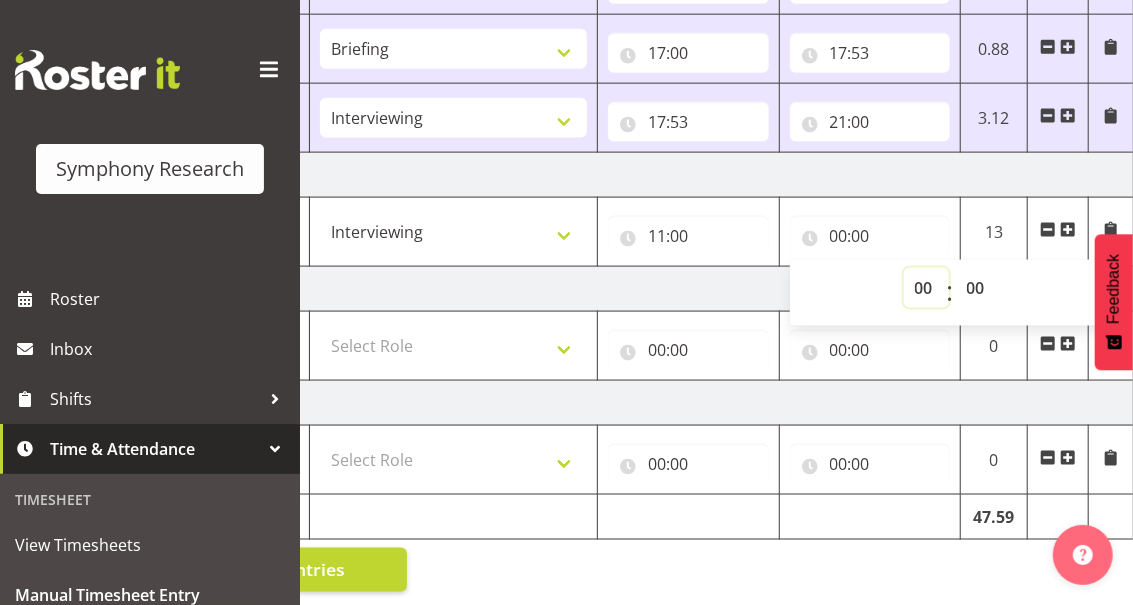 select on "16" 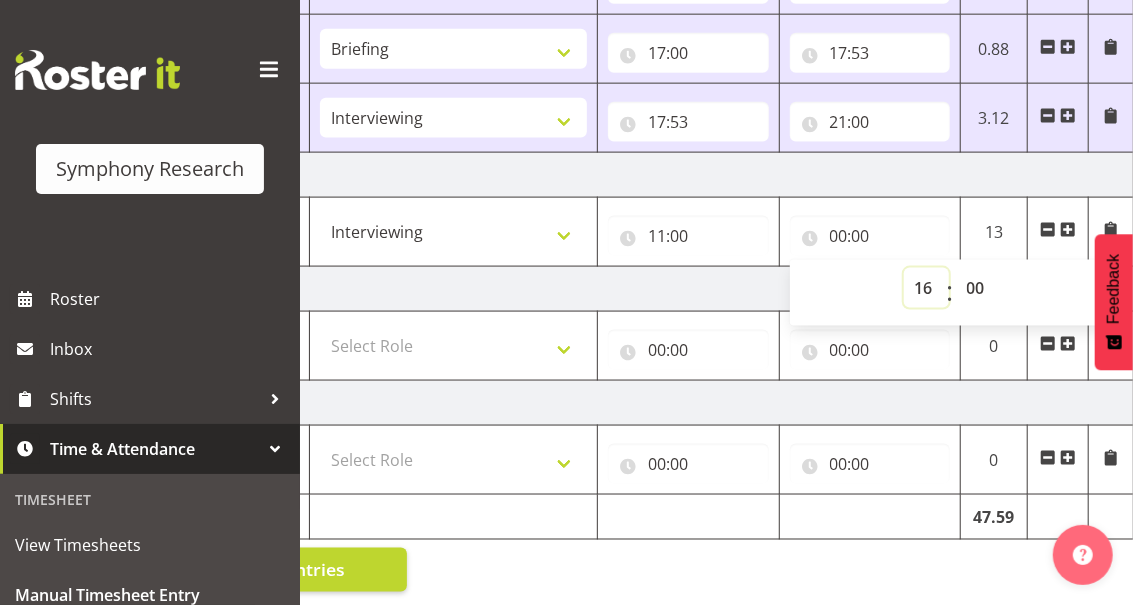 click on "00   01   02   03   04   05   06   07   08   09   10   11   12   13   14   15   16   17   18   19   20   21   22   23" at bounding box center [926, 288] 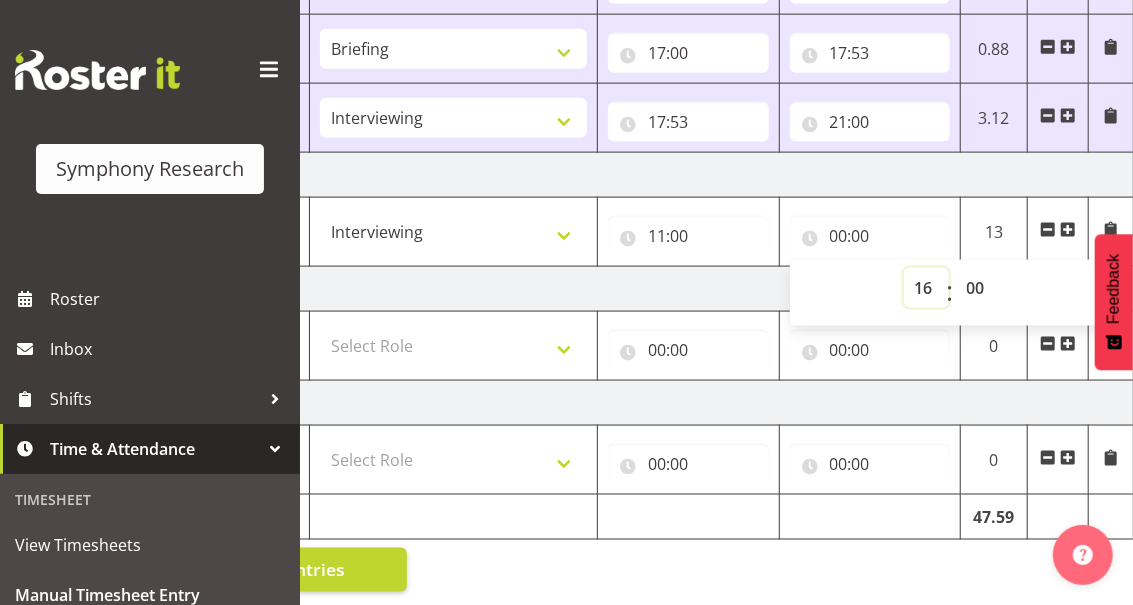 type on "16:00" 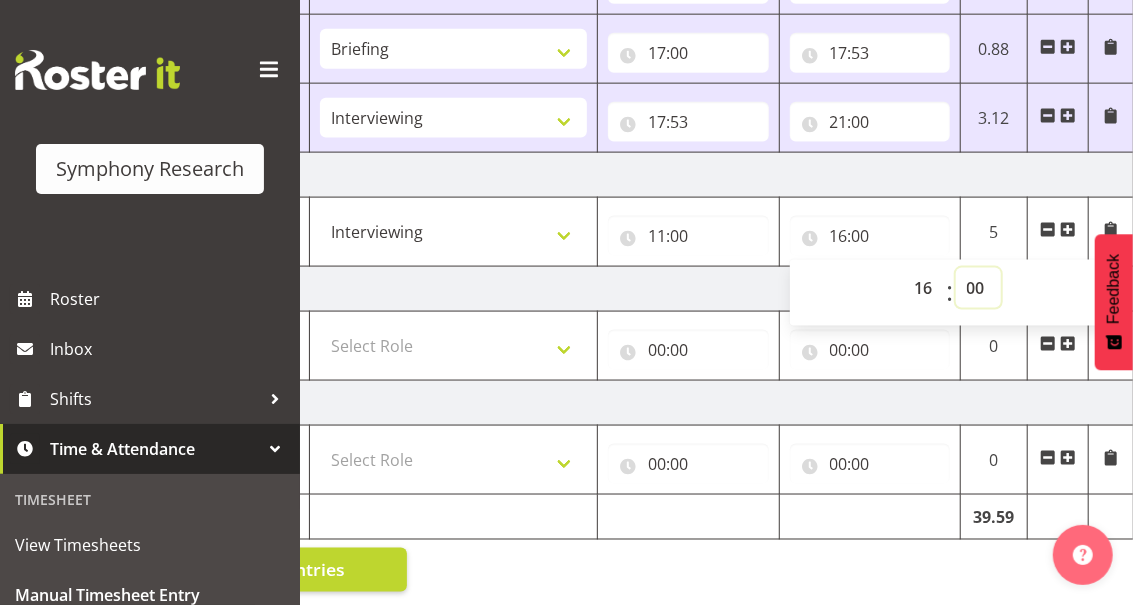 click on "00   01   02   03   04   05   06   07   08   09   10   11   12   13   14   15   16   17   18   19   20   21   22   23   24   25   26   27   28   29   30   31   32   33   34   35   36   37   38   39   40   41   42   43   44   45   46   47   48   49   50   51   52   53   54   55   56   57   58   59" at bounding box center (978, 288) 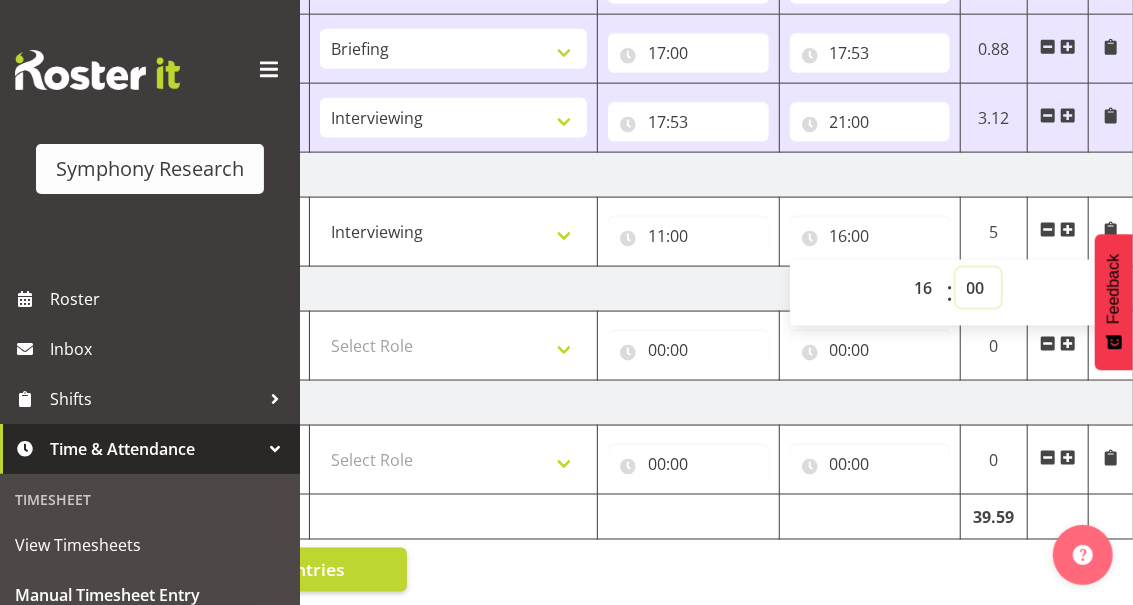 select on "30" 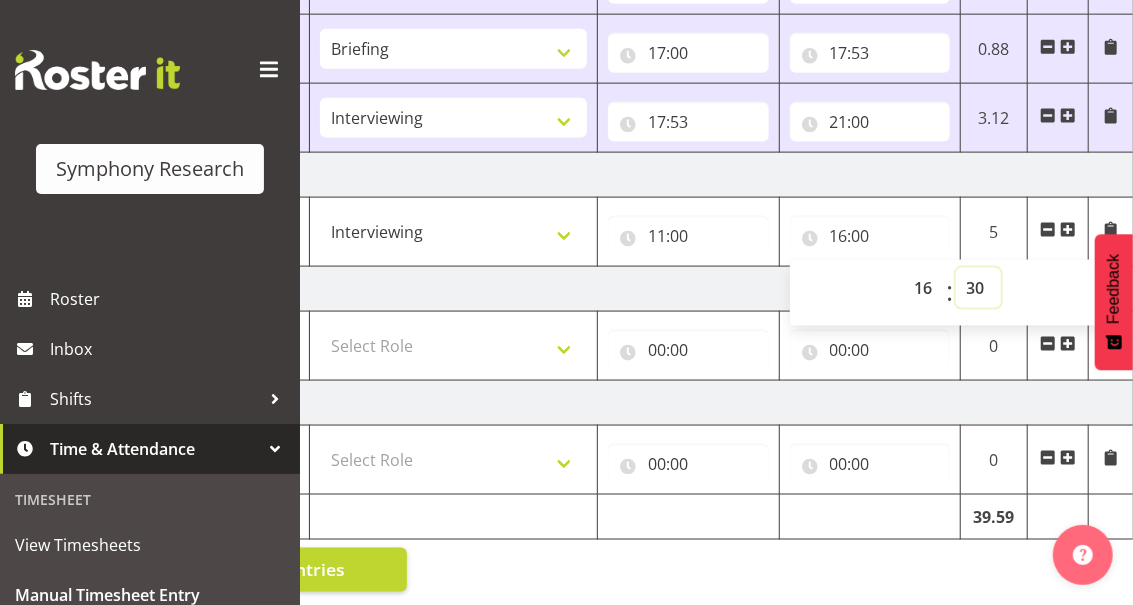 click on "00   01   02   03   04   05   06   07   08   09   10   11   12   13   14   15   16   17   18   19   20   21   22   23   24   25   26   27   28   29   30   31   32   33   34   35   36   37   38   39   40   41   42   43   44   45   46   47   48   49   50   51   52   53   54   55   56   57   58   59" at bounding box center (978, 288) 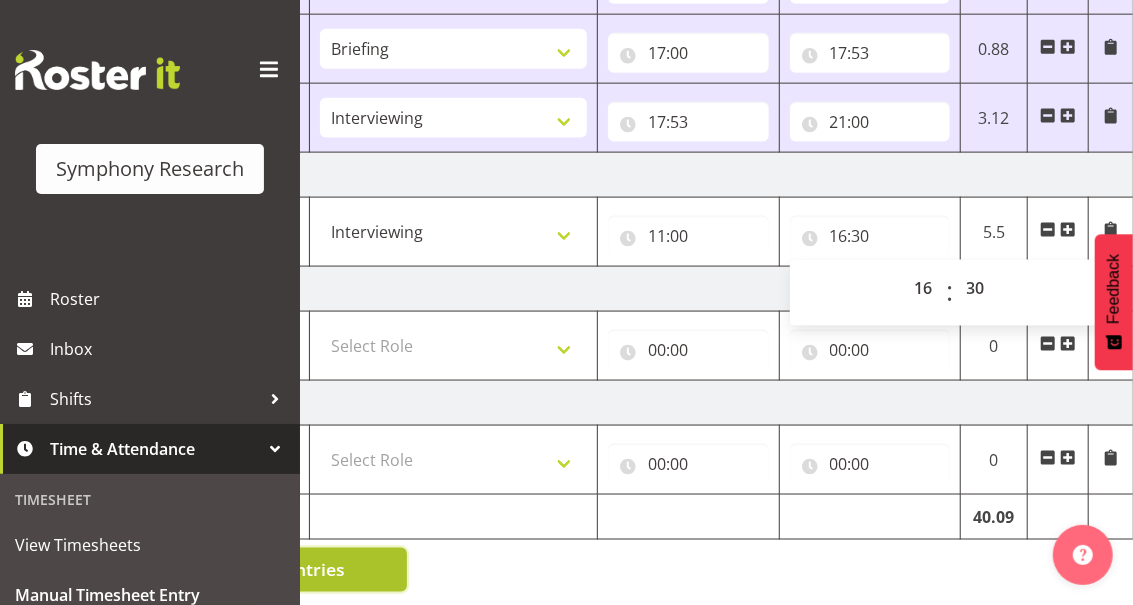 click on "Save
Entries" at bounding box center (293, 570) 